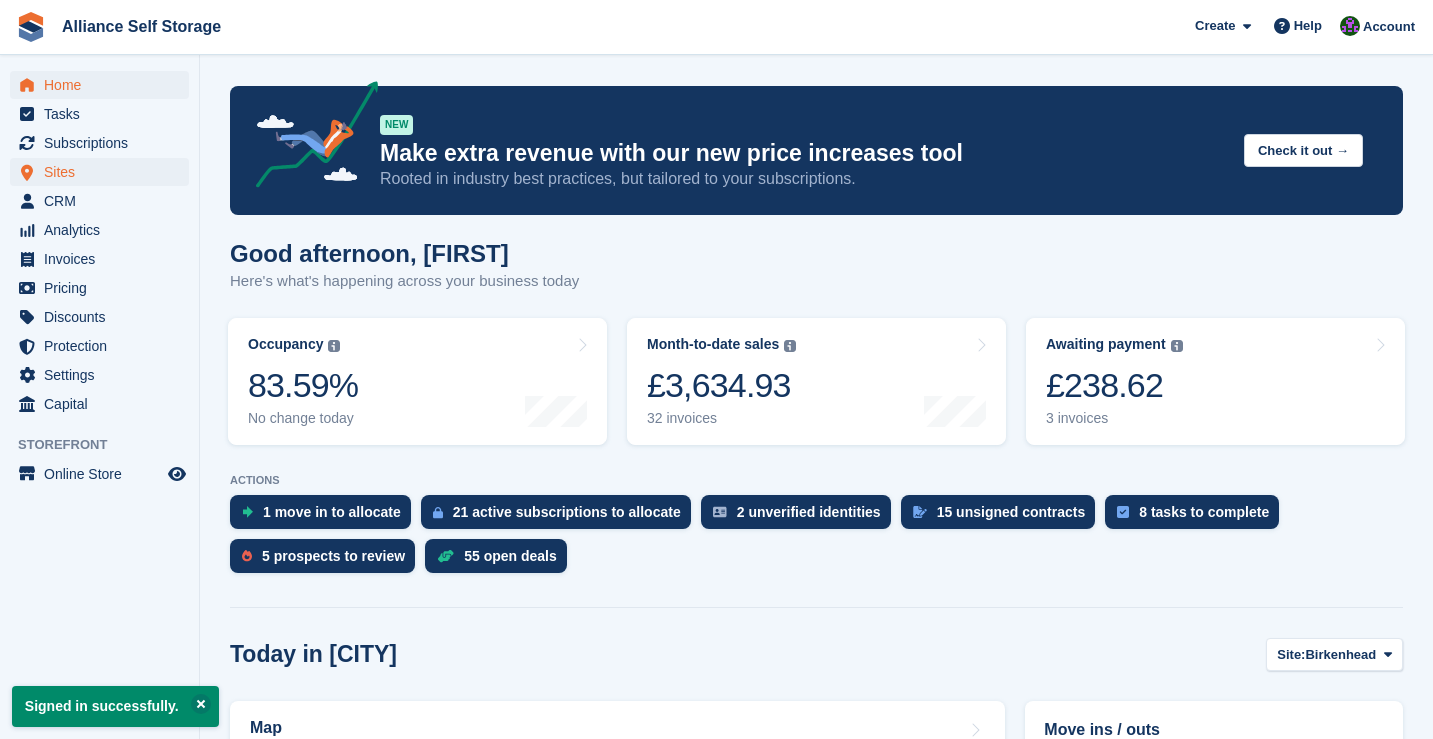 scroll, scrollTop: 0, scrollLeft: 0, axis: both 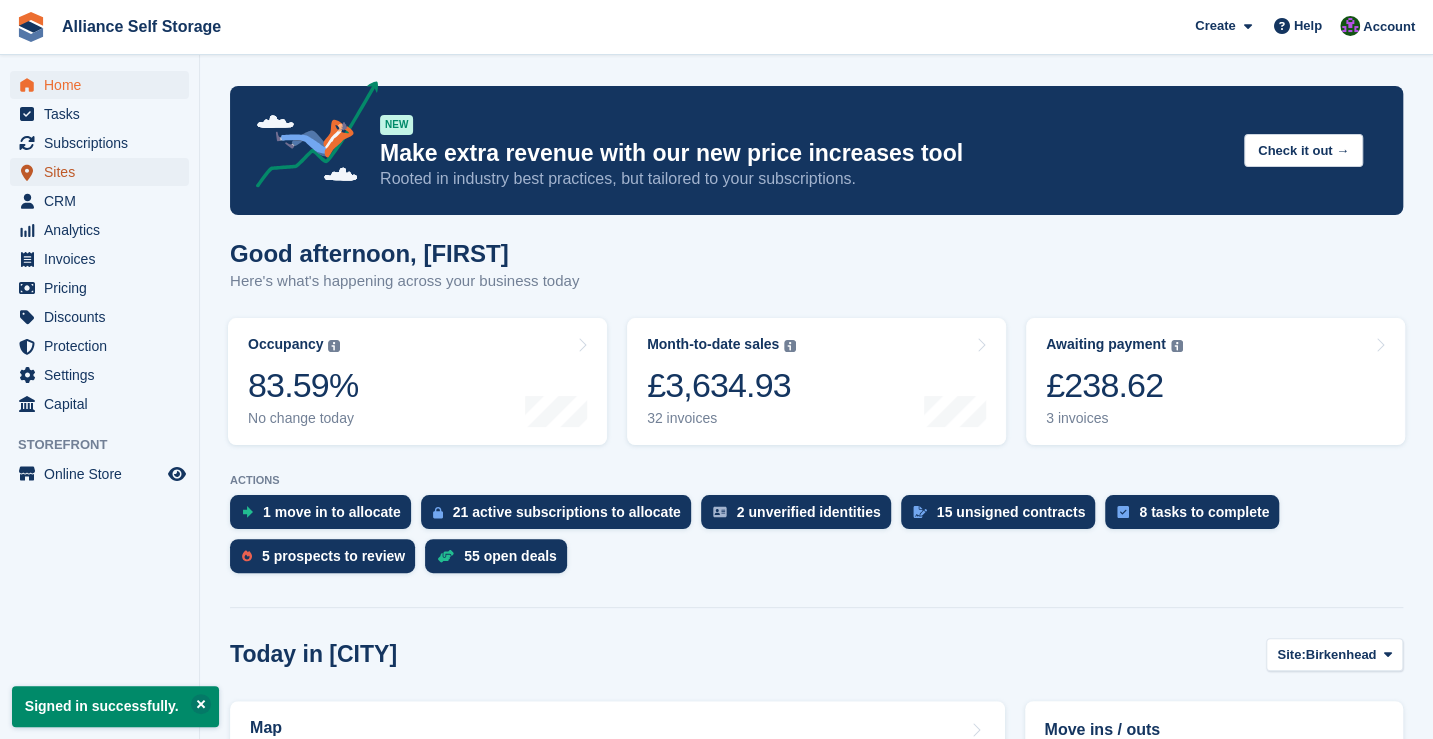 click on "Sites" at bounding box center (104, 172) 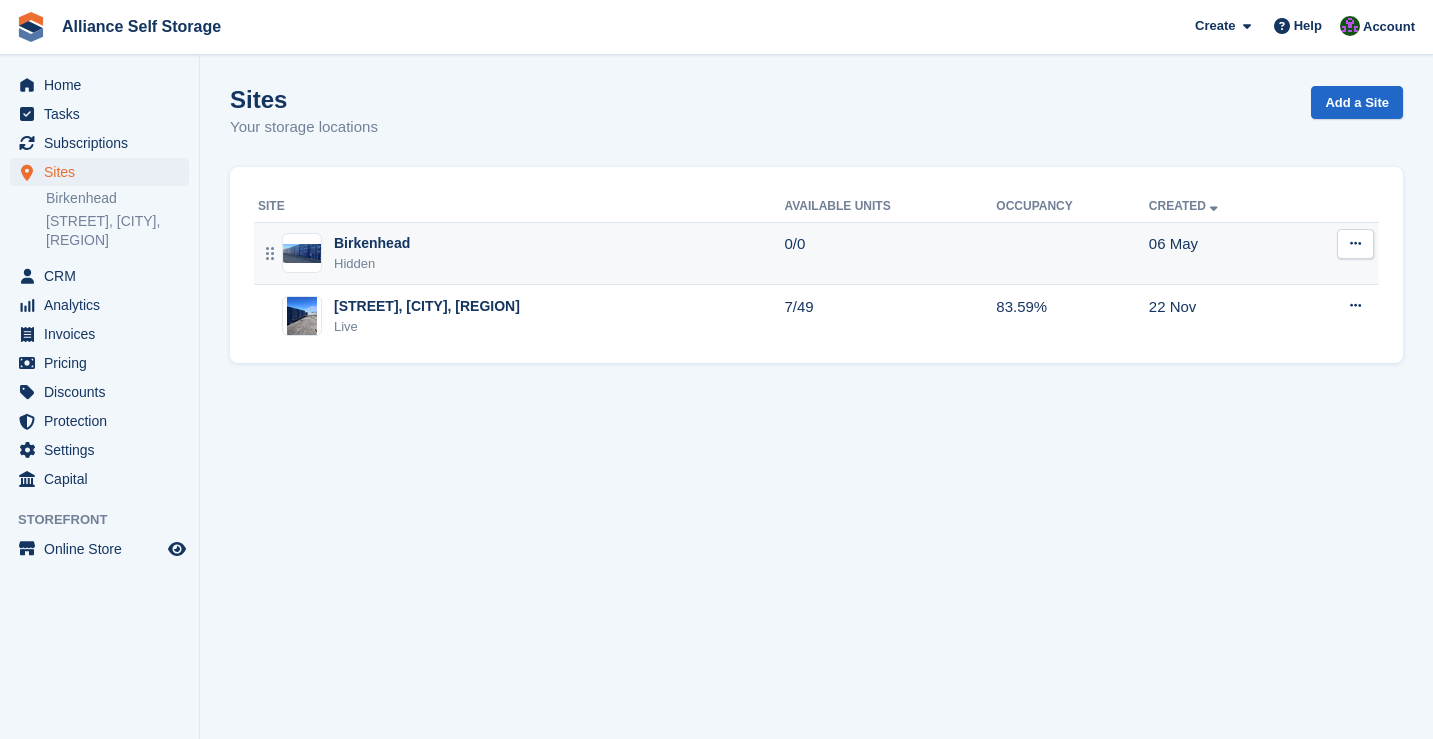 scroll, scrollTop: 0, scrollLeft: 0, axis: both 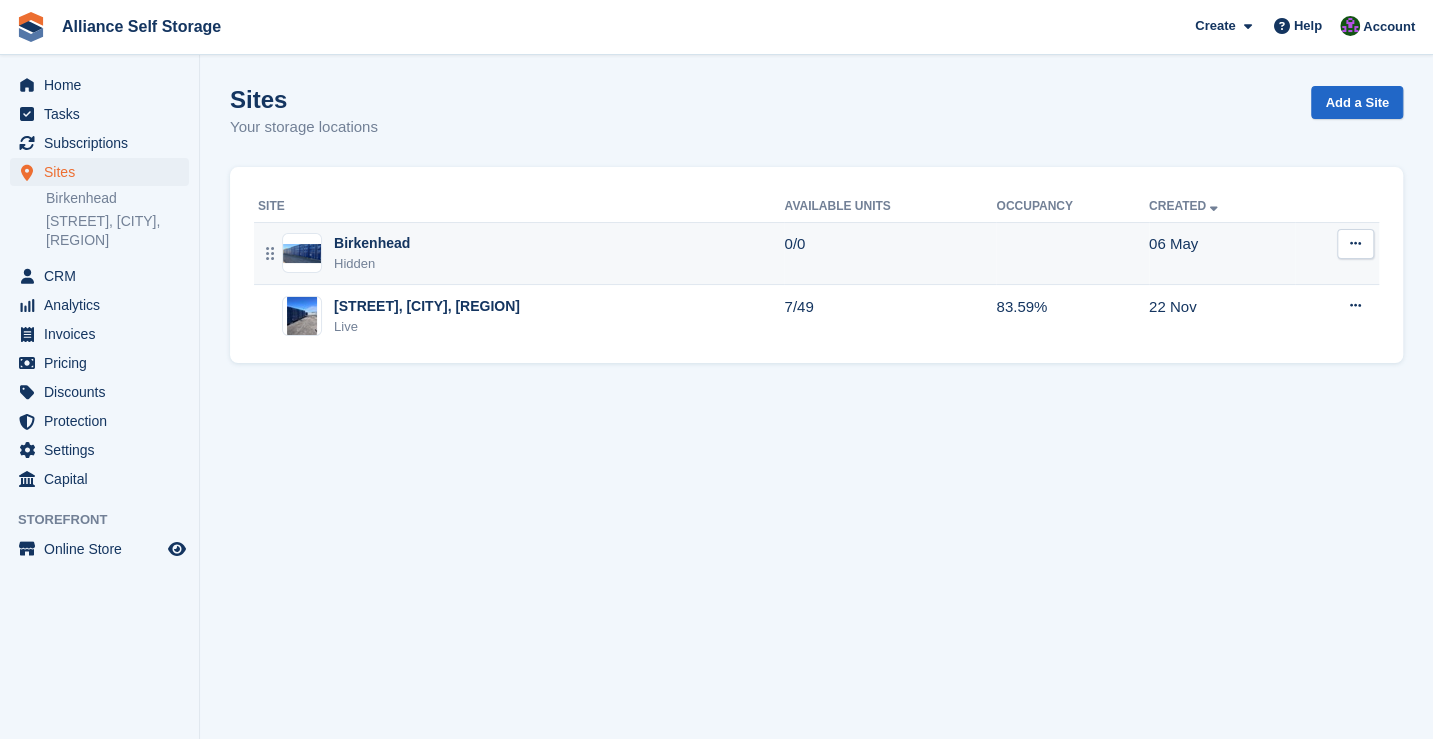 click on "Birkenhead
Hidden" at bounding box center (519, 253) 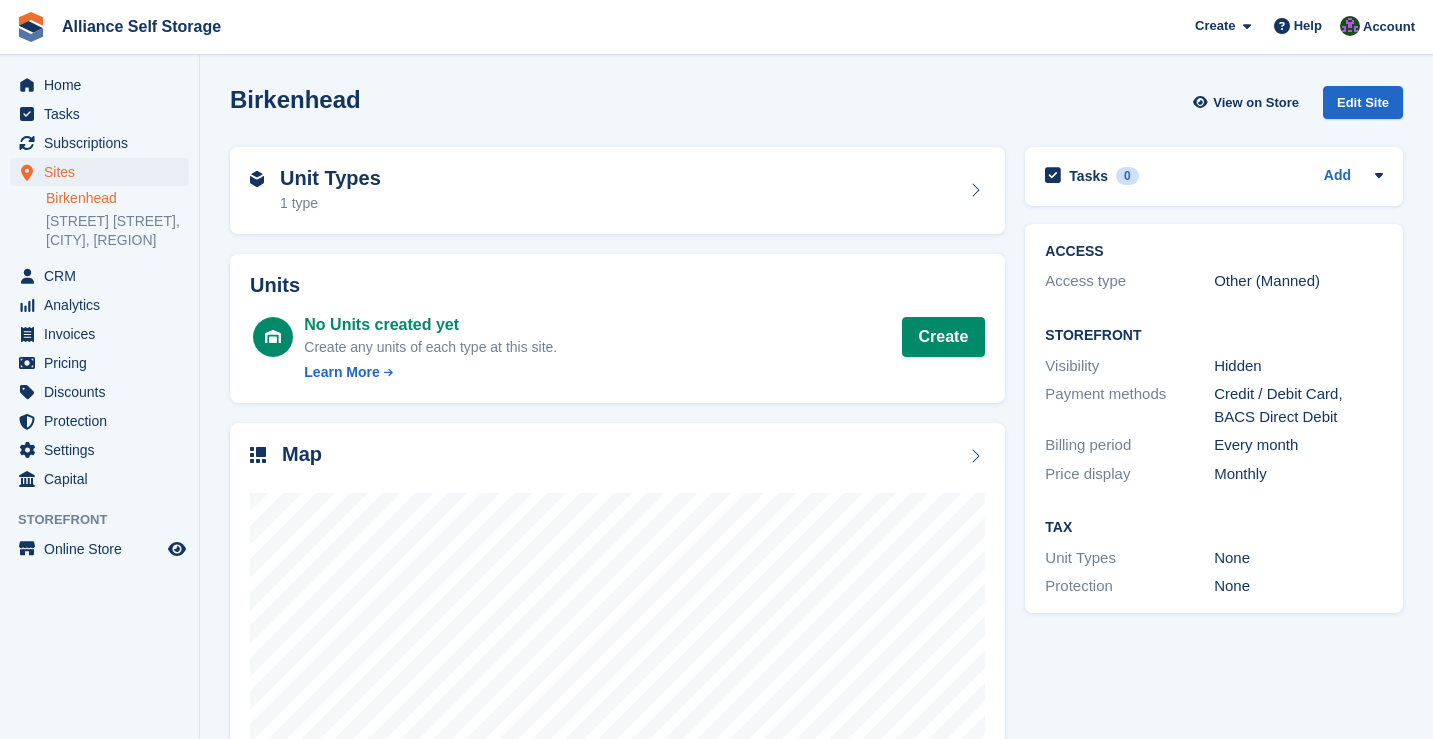 scroll, scrollTop: 0, scrollLeft: 0, axis: both 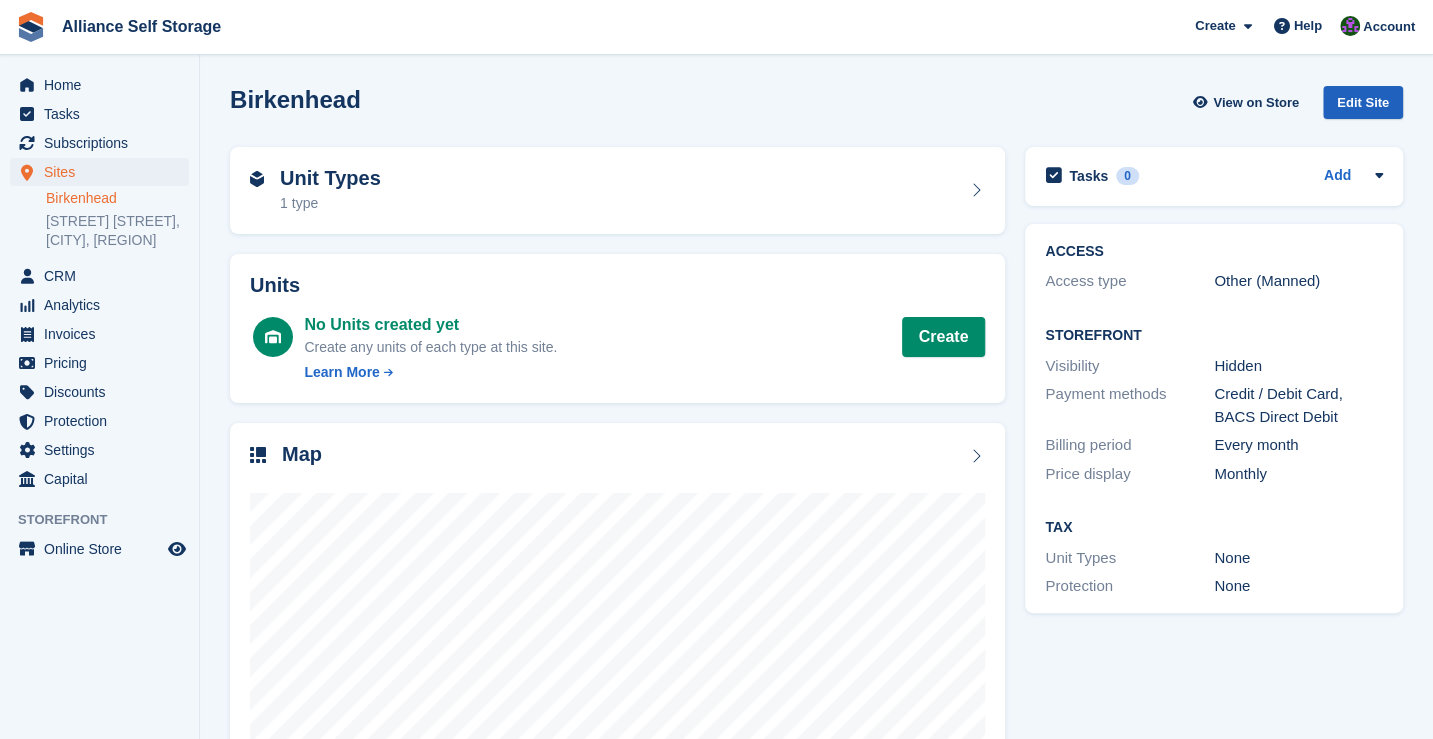 click on "Edit Site" at bounding box center (1363, 102) 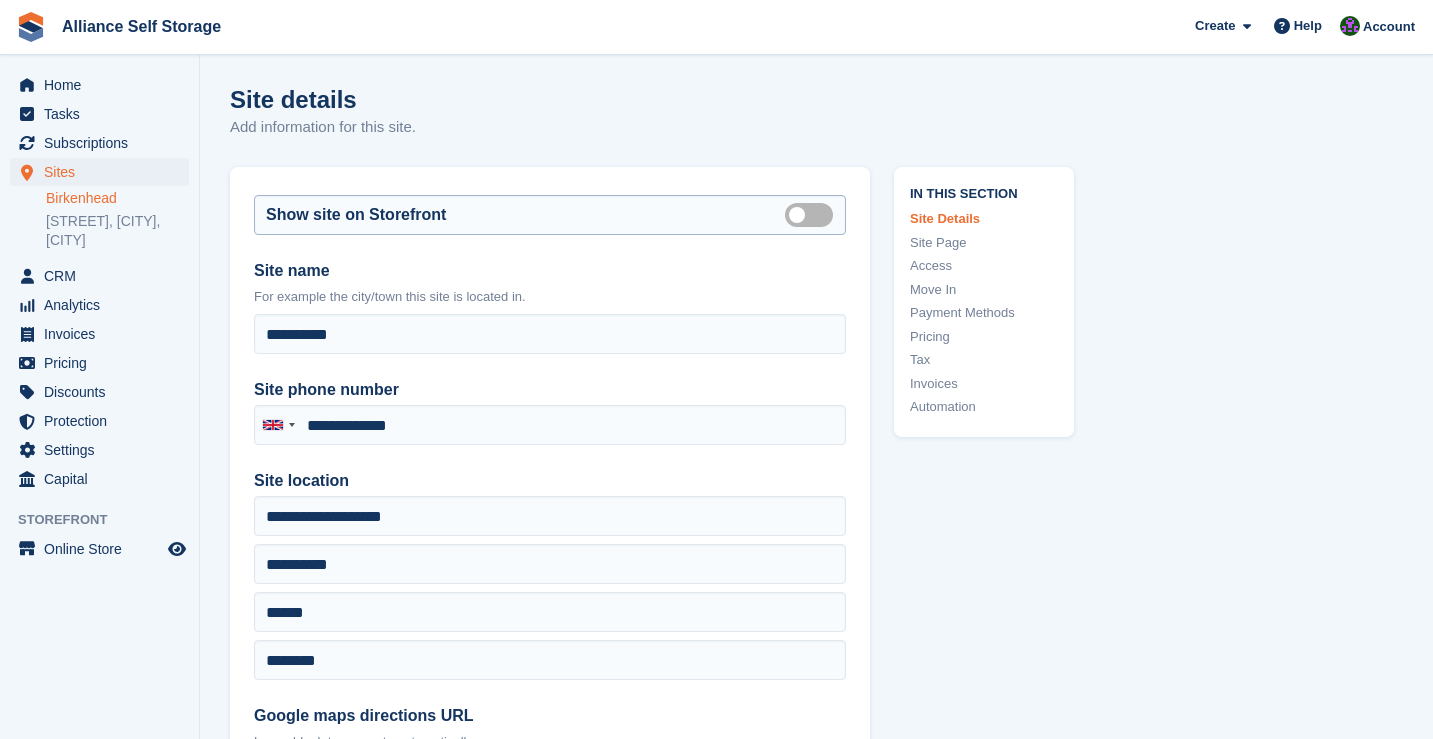 click on "Is public" at bounding box center [813, 214] 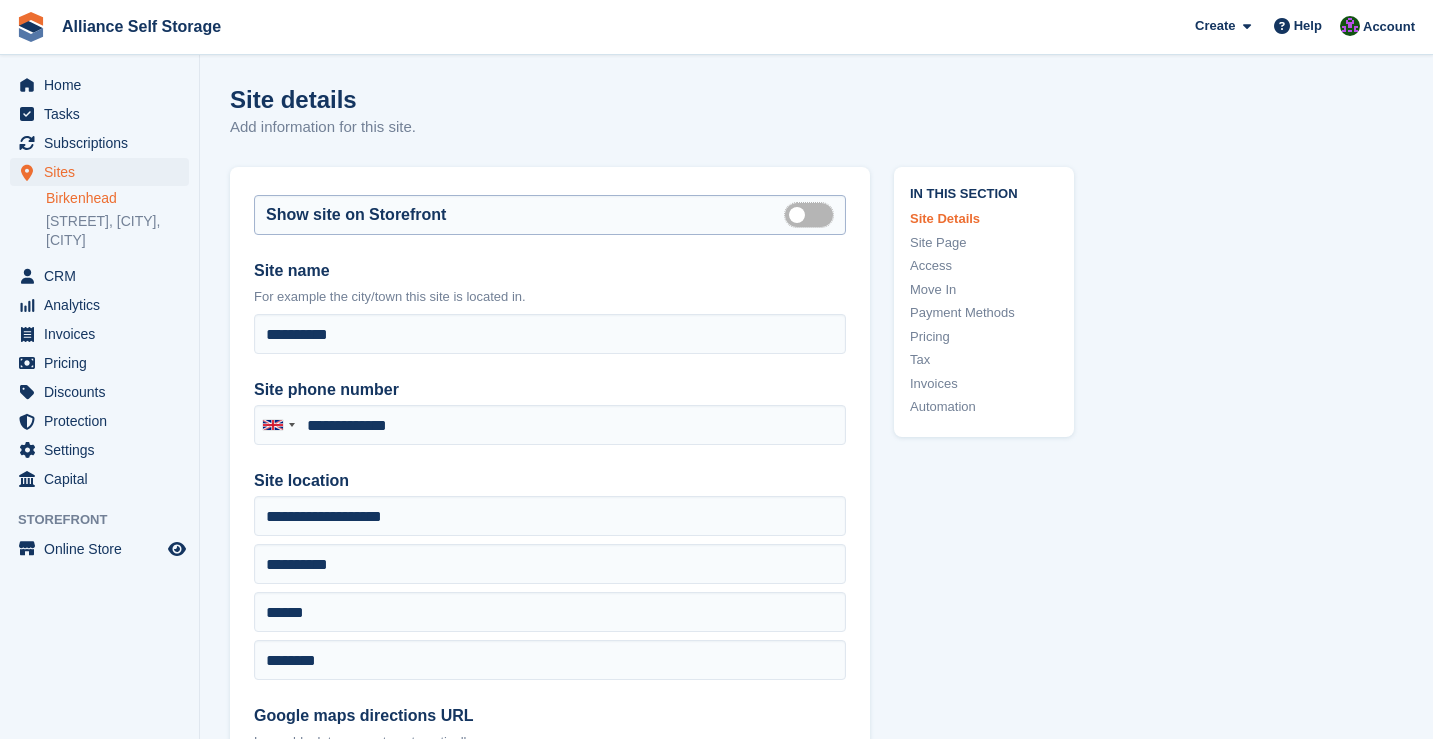 scroll, scrollTop: 0, scrollLeft: 0, axis: both 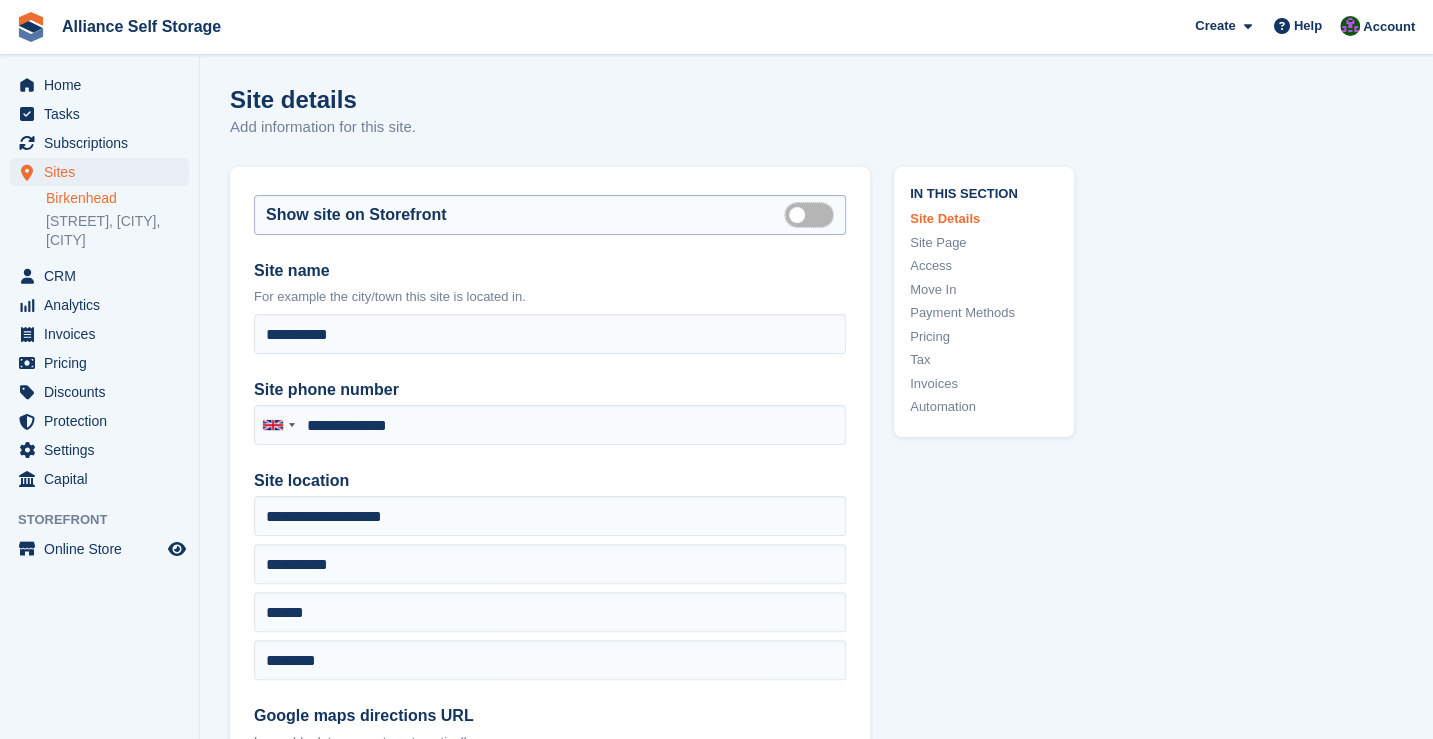 type on "**********" 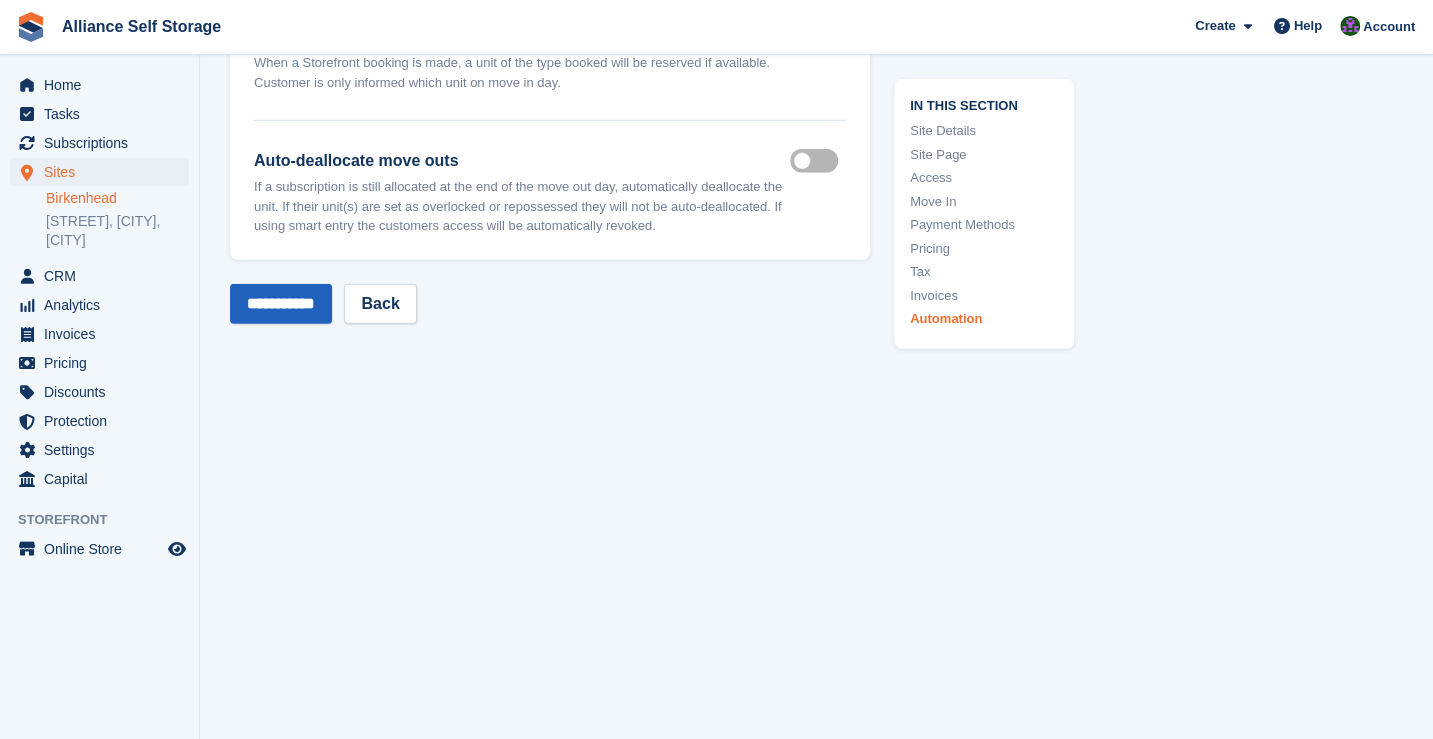 scroll, scrollTop: 7716, scrollLeft: 0, axis: vertical 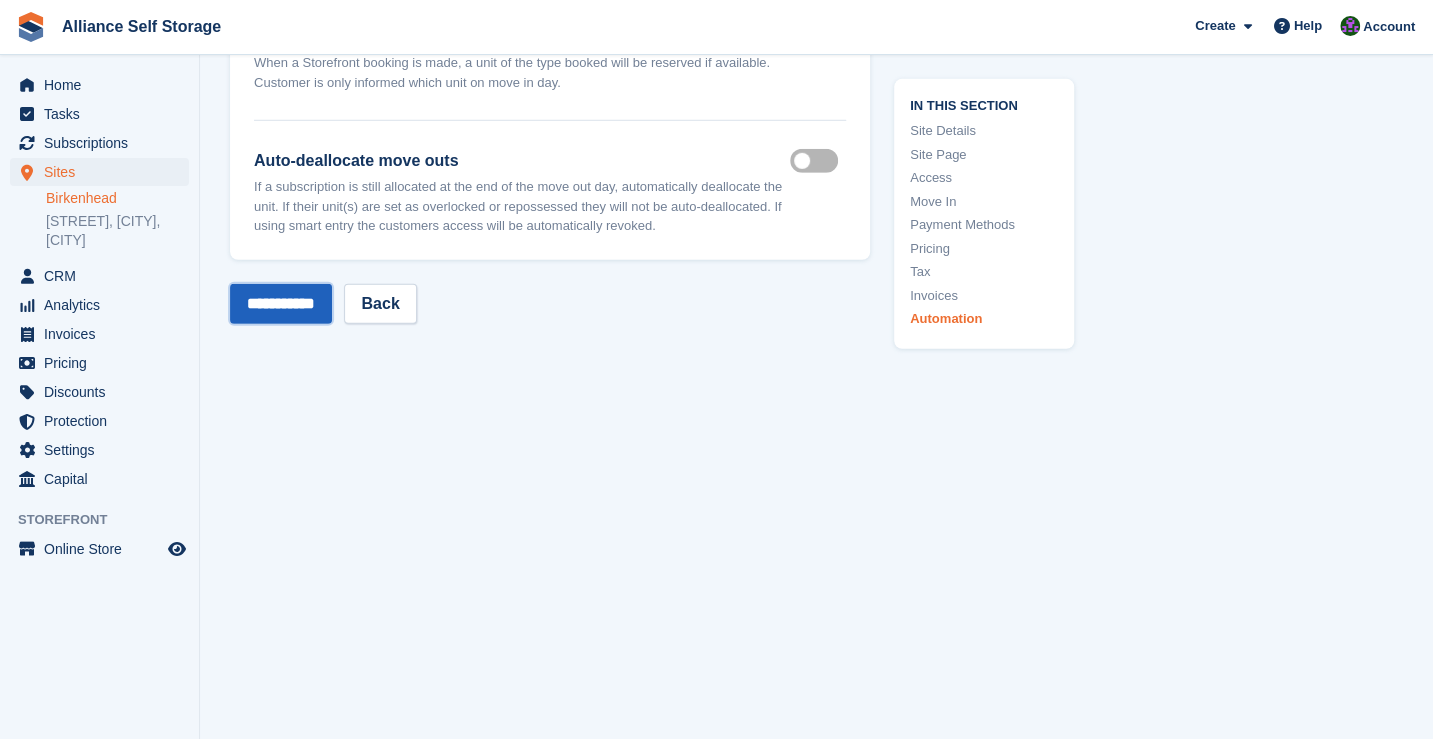 click on "**********" at bounding box center [281, 304] 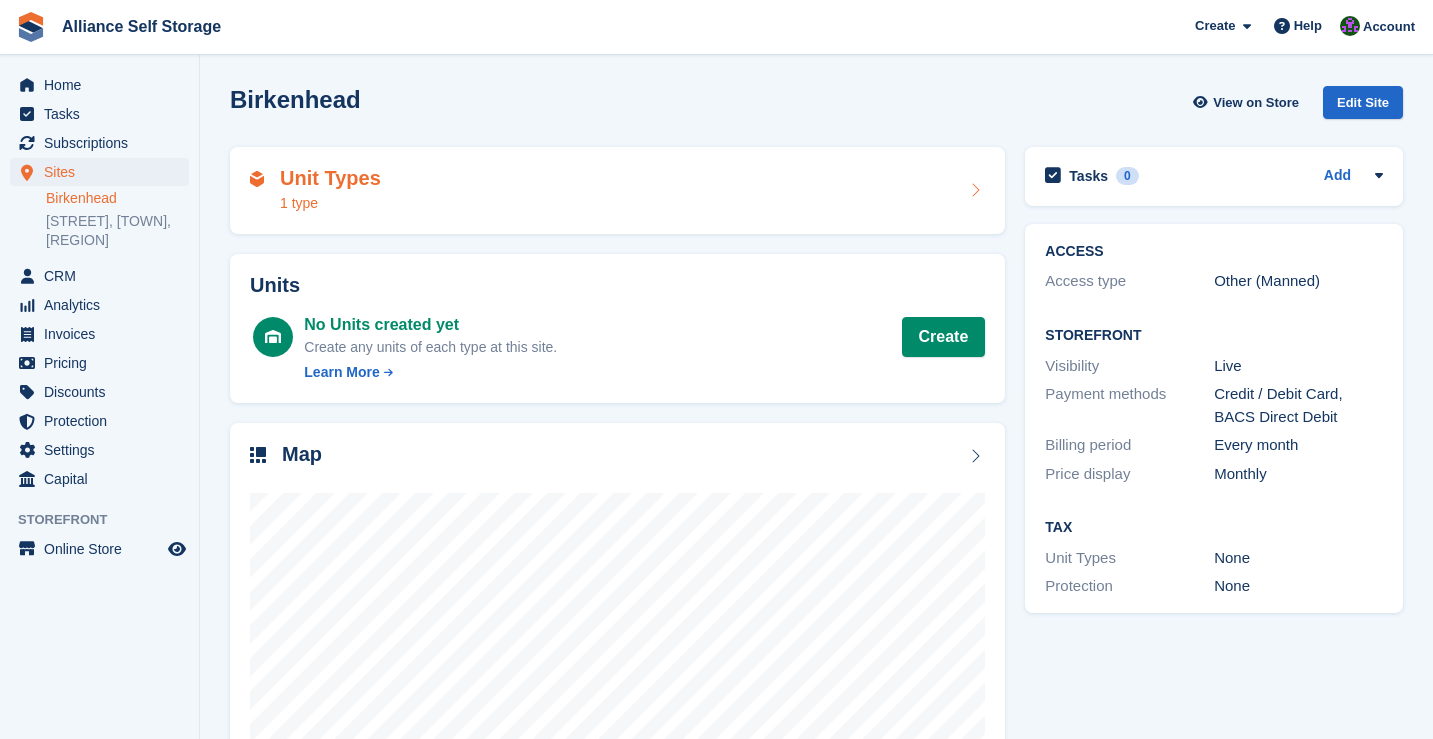 scroll, scrollTop: 0, scrollLeft: 0, axis: both 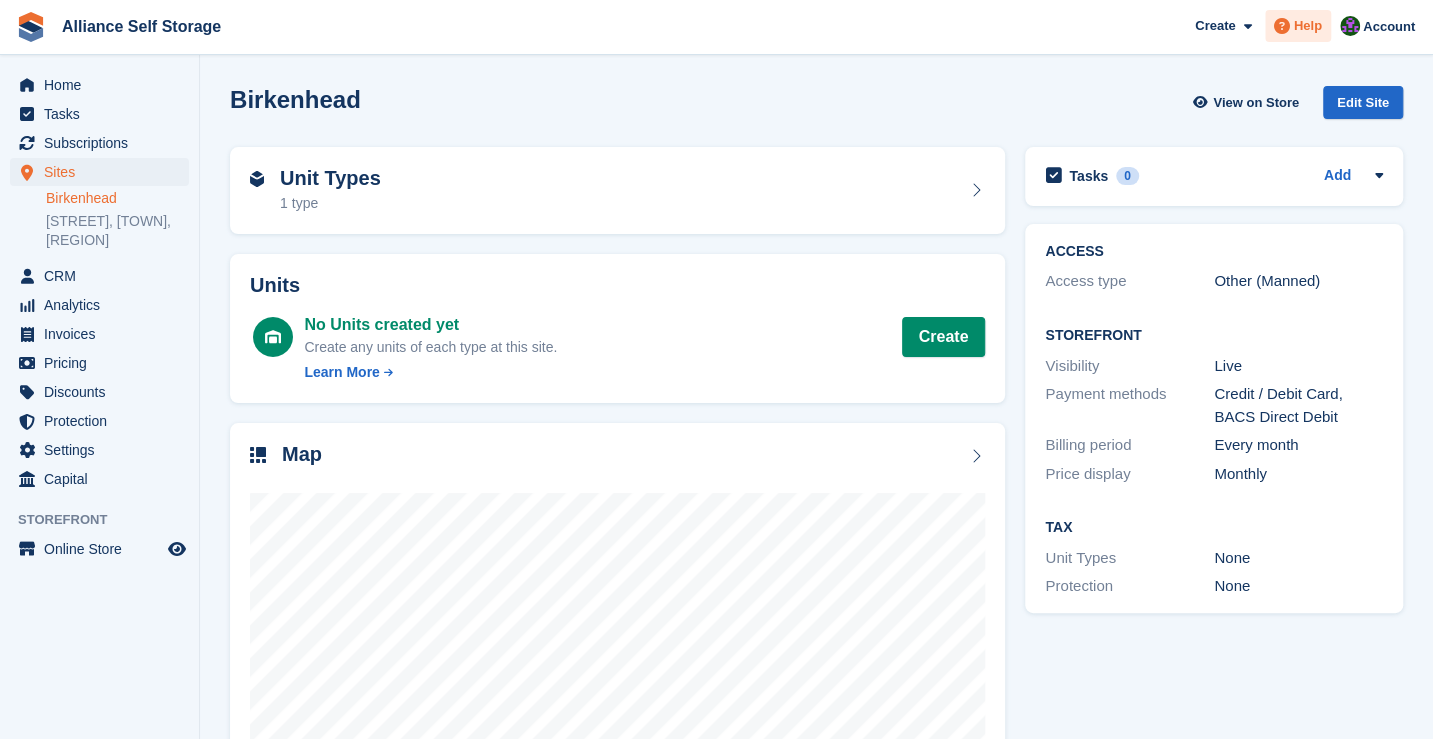 click on "Help" at bounding box center [1298, 26] 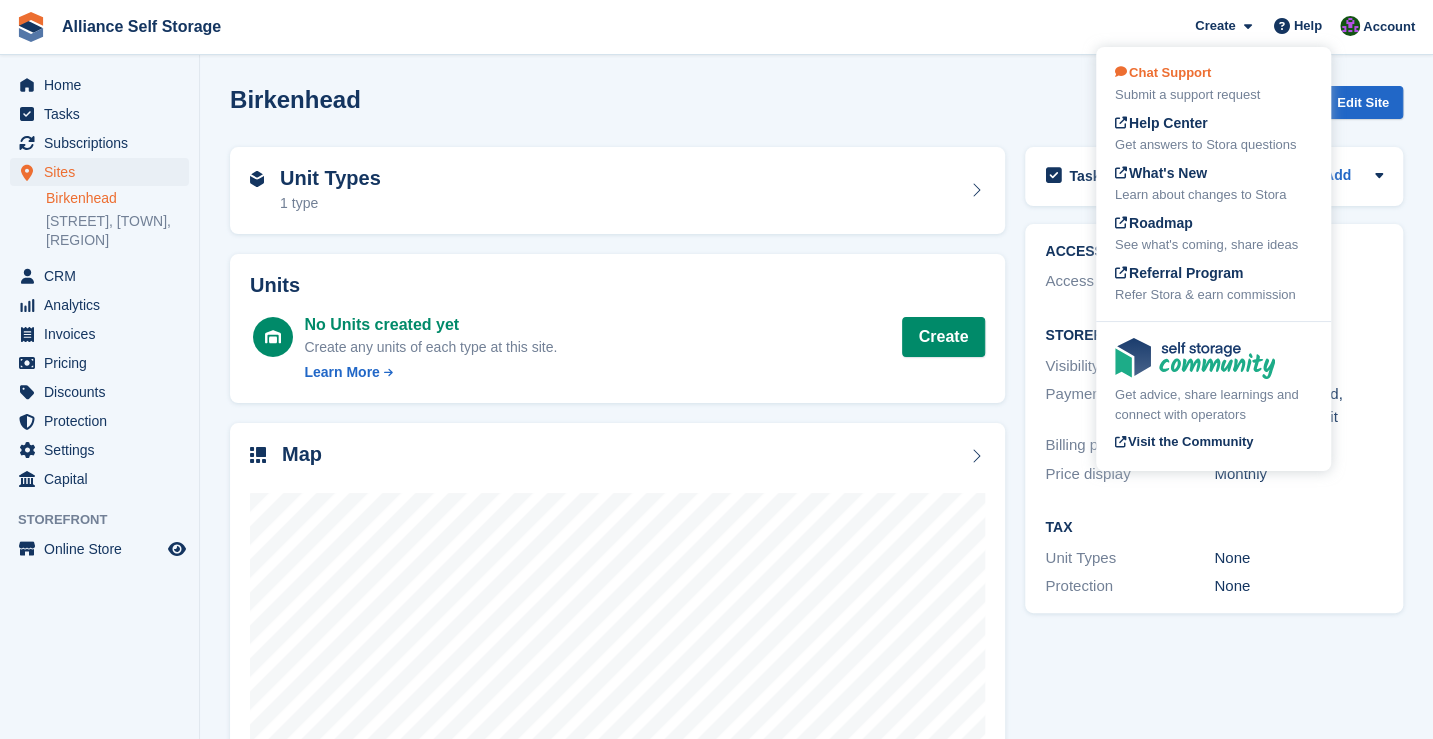 click on "Submit a support request" at bounding box center (1213, 95) 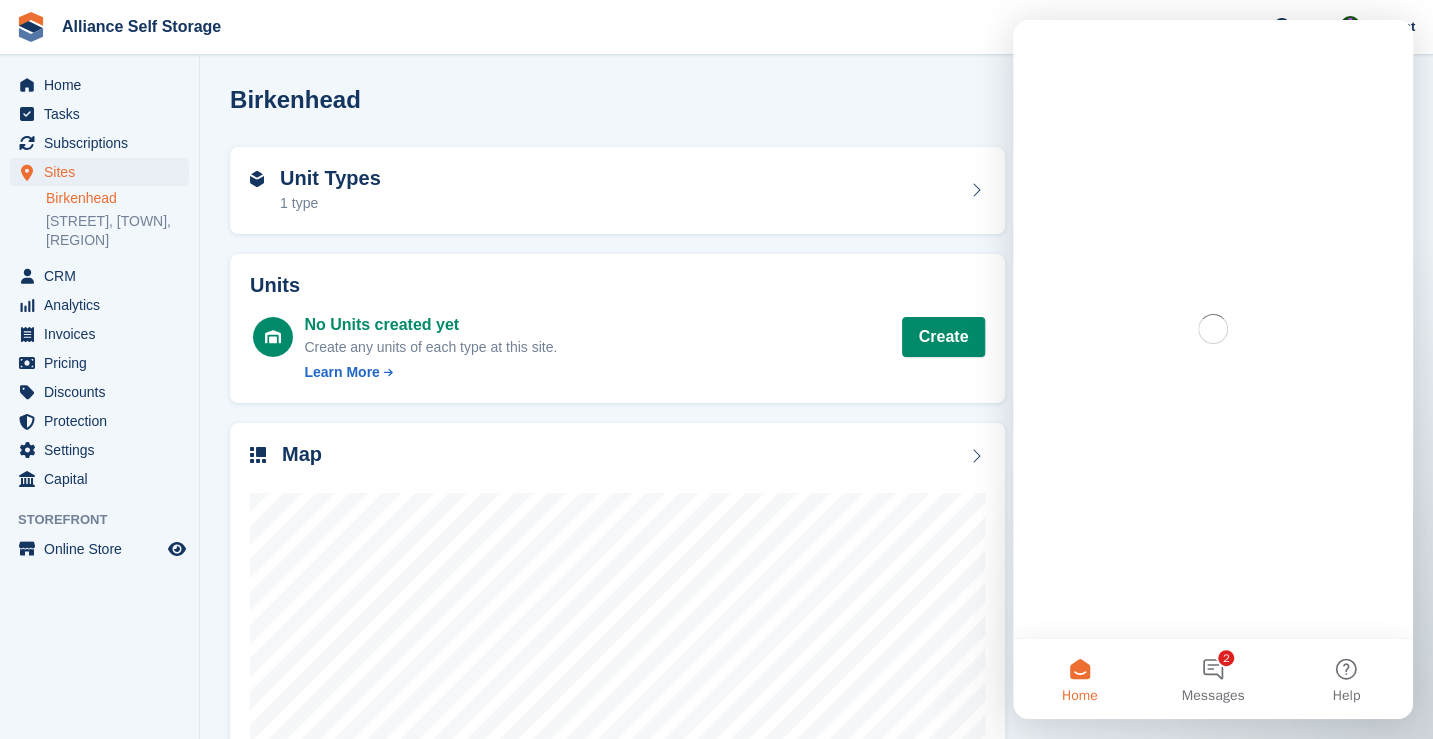 scroll, scrollTop: 0, scrollLeft: 0, axis: both 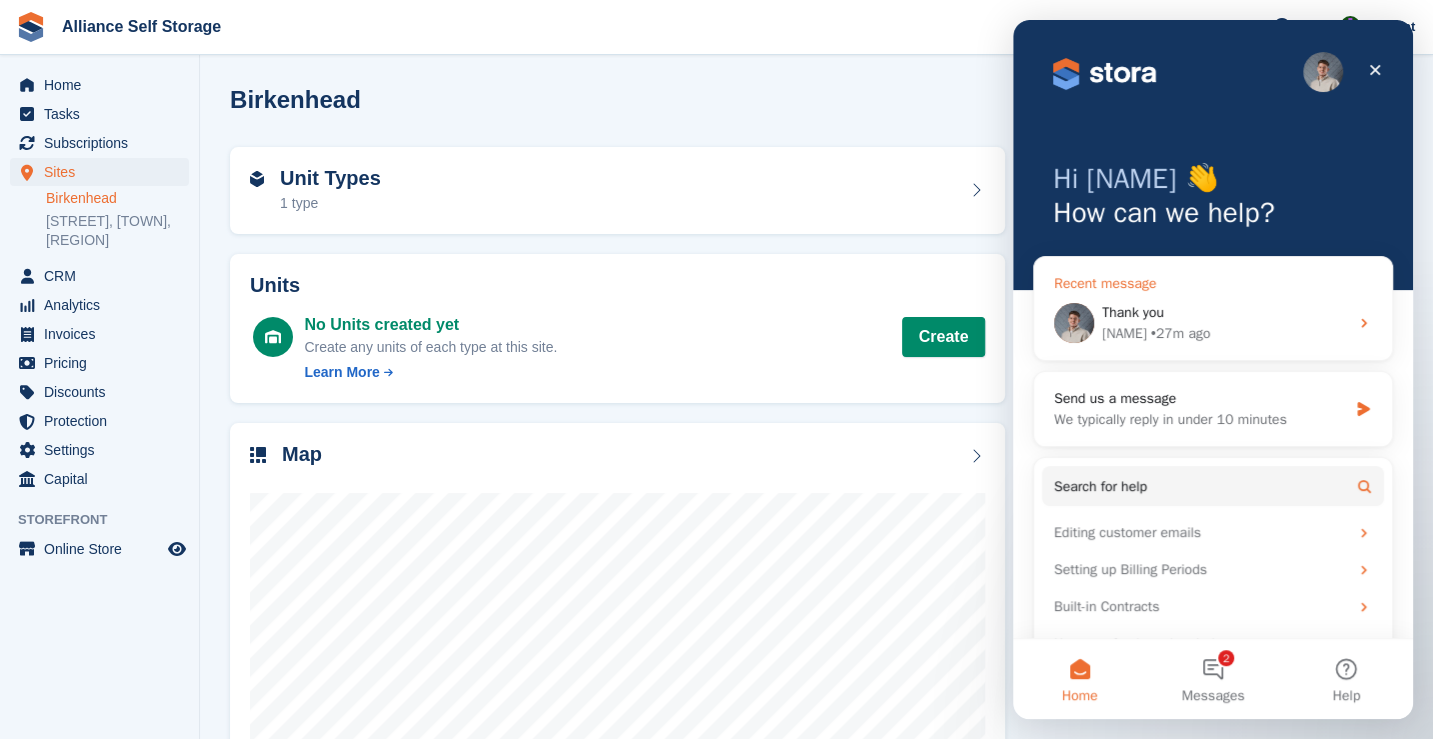 click on "Thank you" at bounding box center (1225, 312) 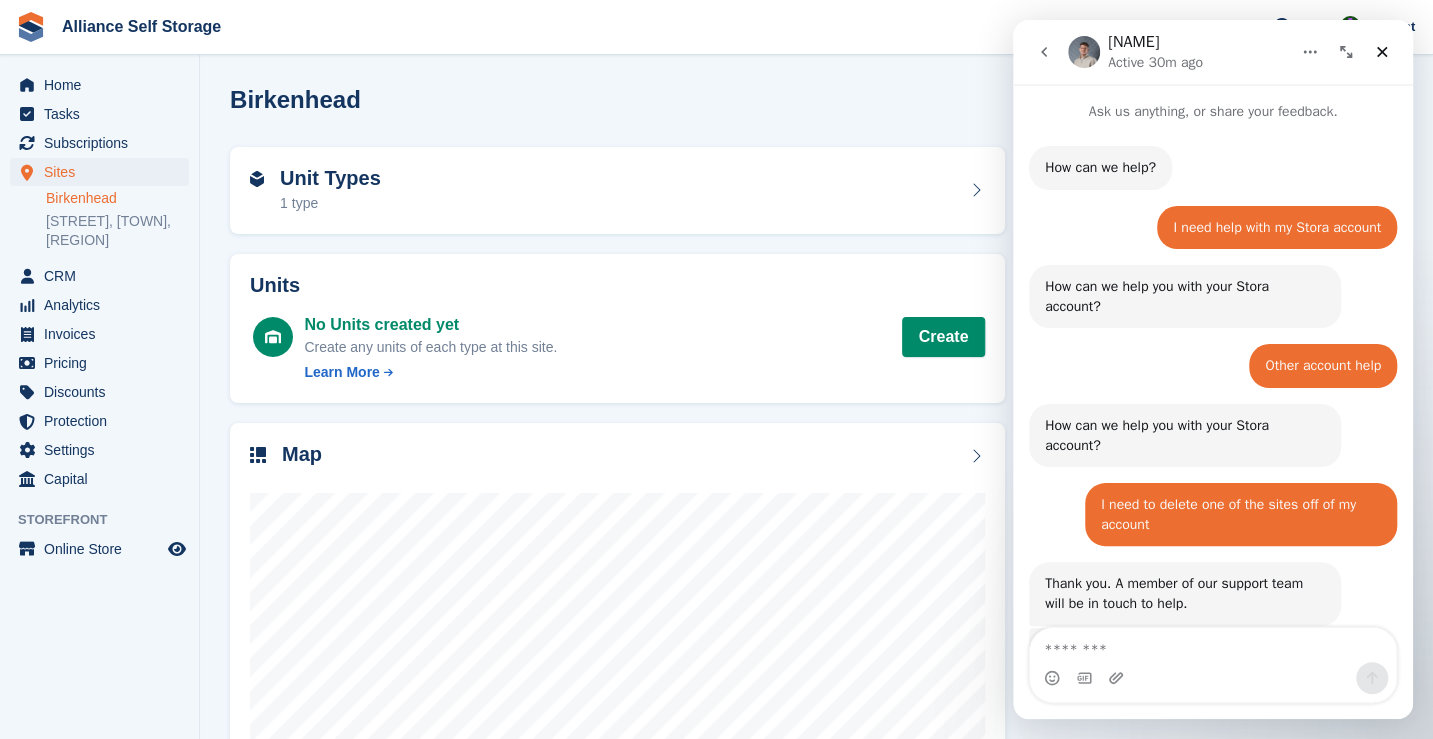 scroll, scrollTop: 100, scrollLeft: 0, axis: vertical 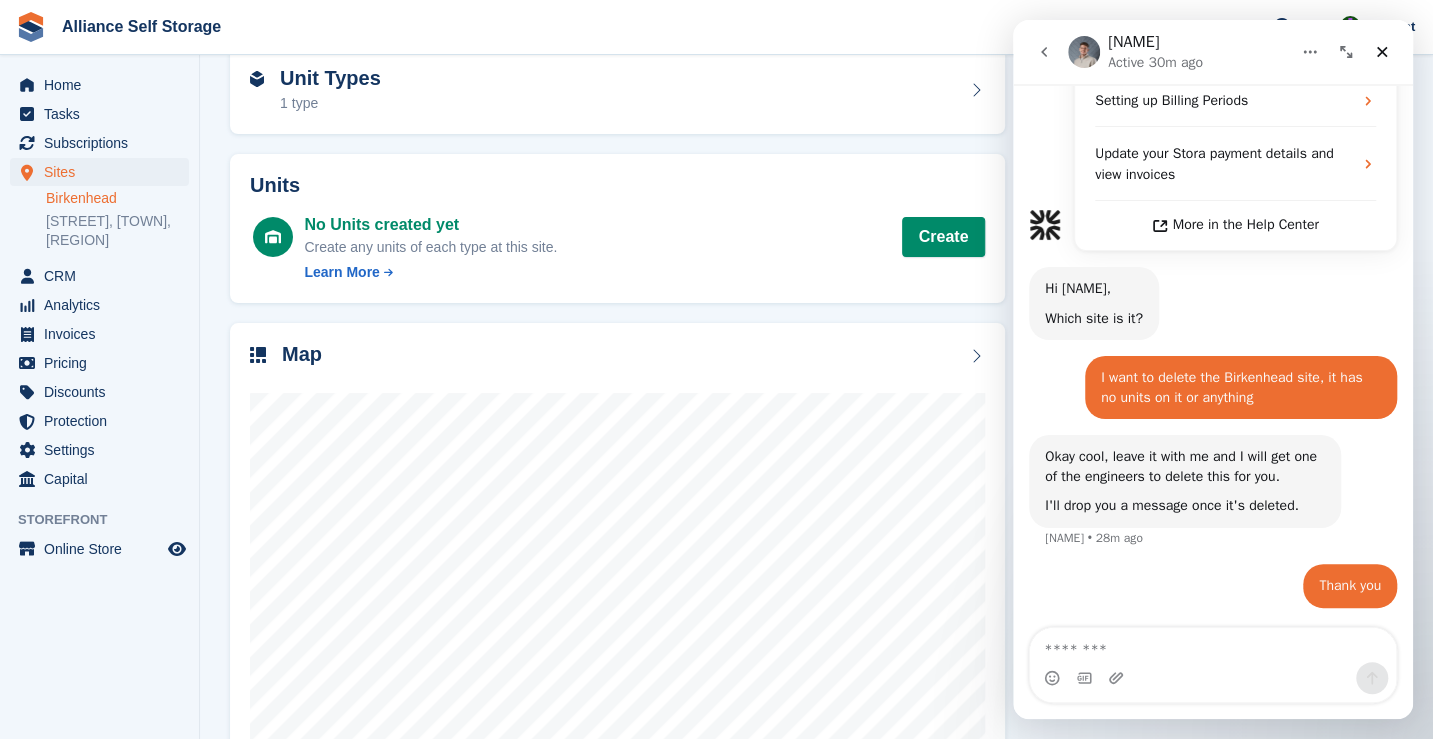 click at bounding box center [1213, 645] 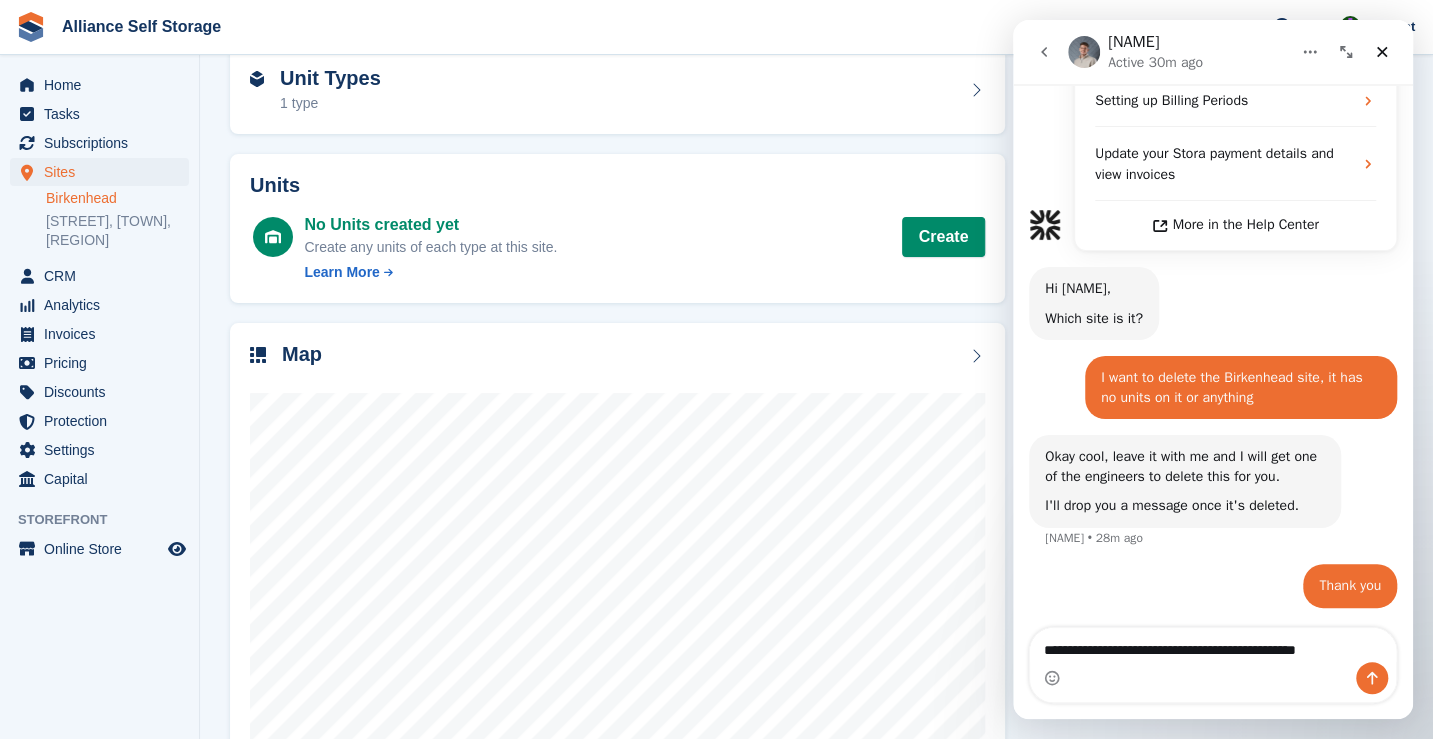 click on "**********" at bounding box center [1213, 645] 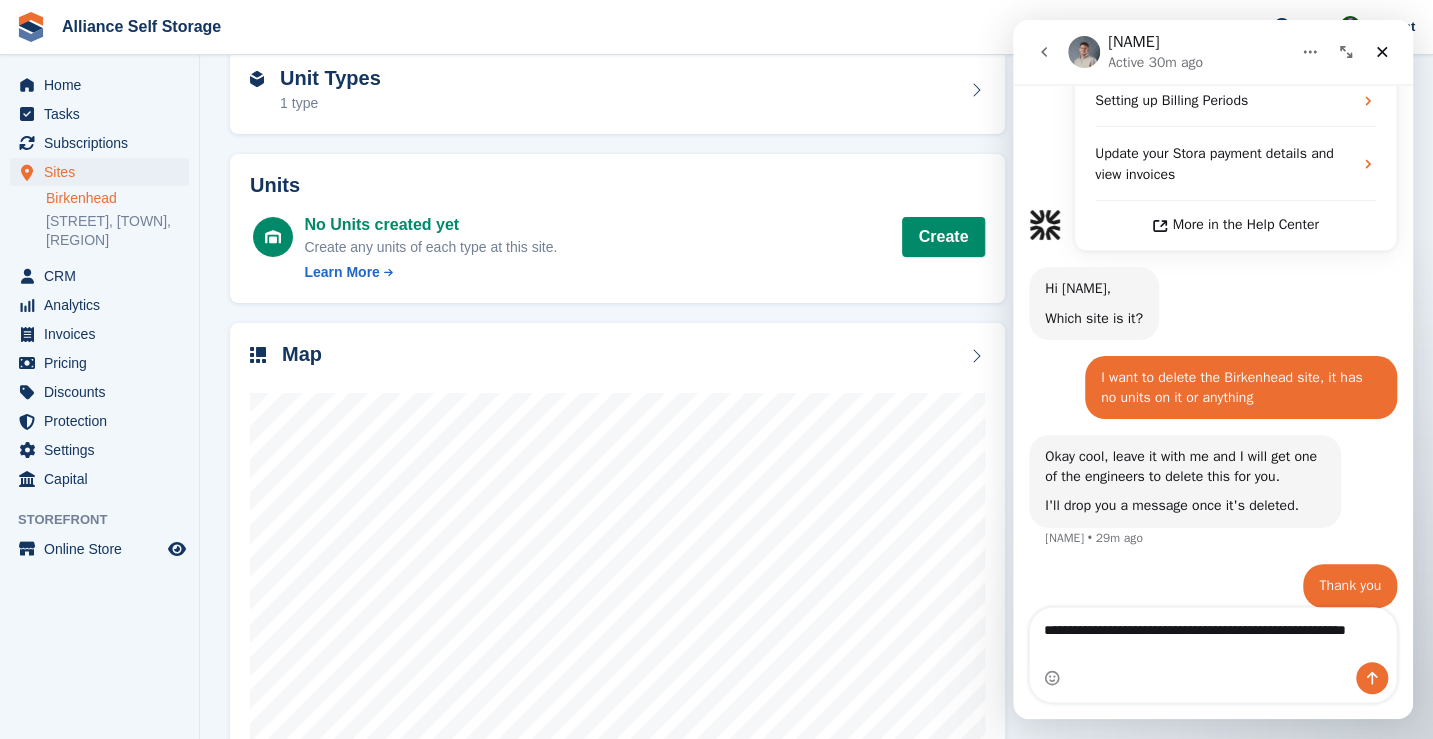 scroll, scrollTop: 694, scrollLeft: 0, axis: vertical 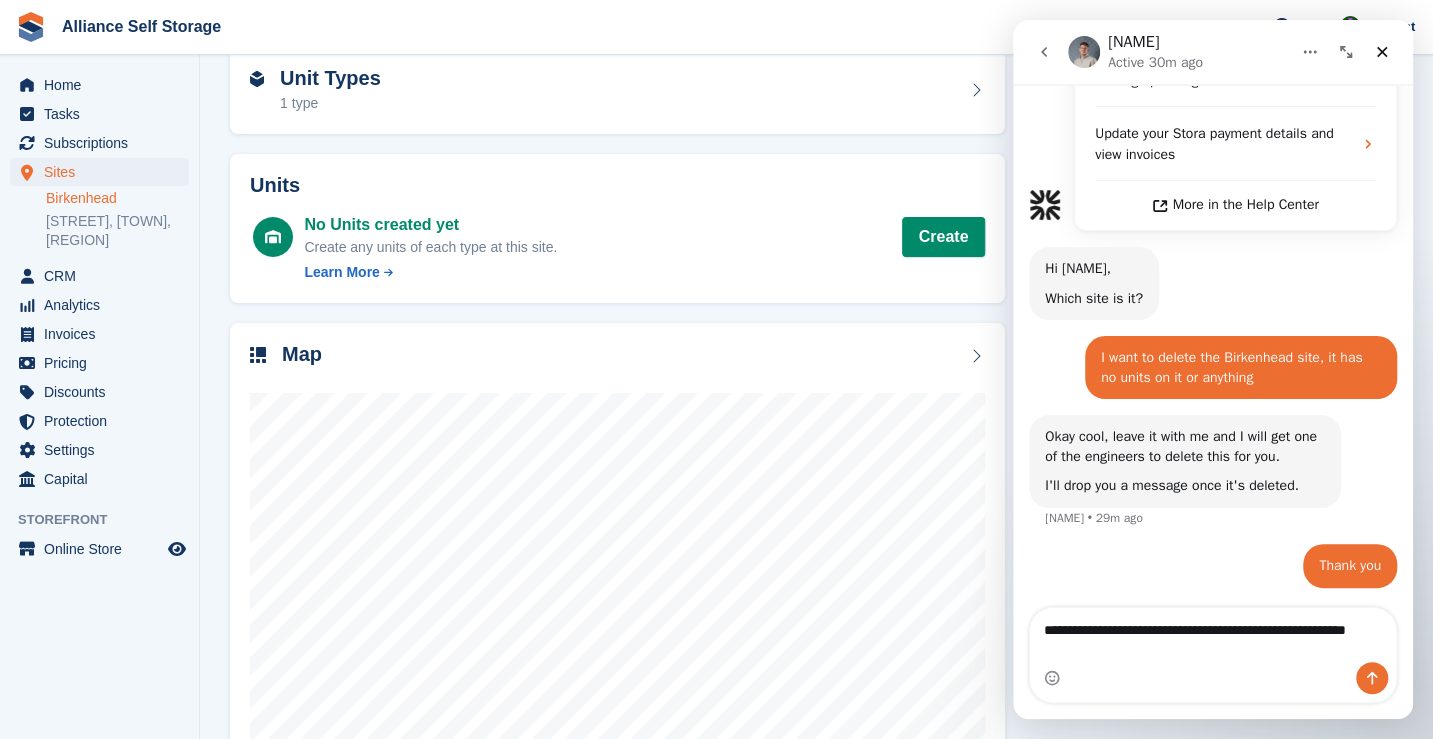 click on "**********" at bounding box center (1213, 635) 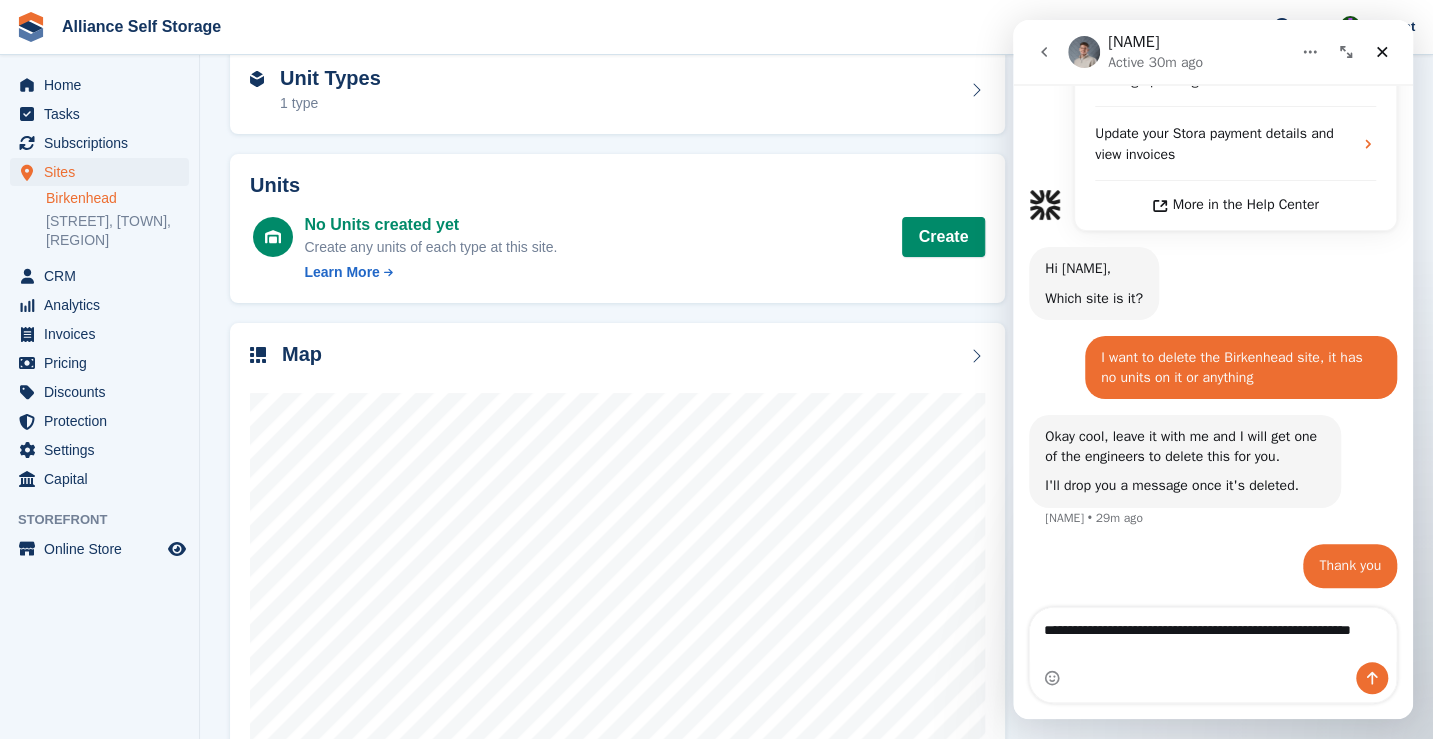 type on "**********" 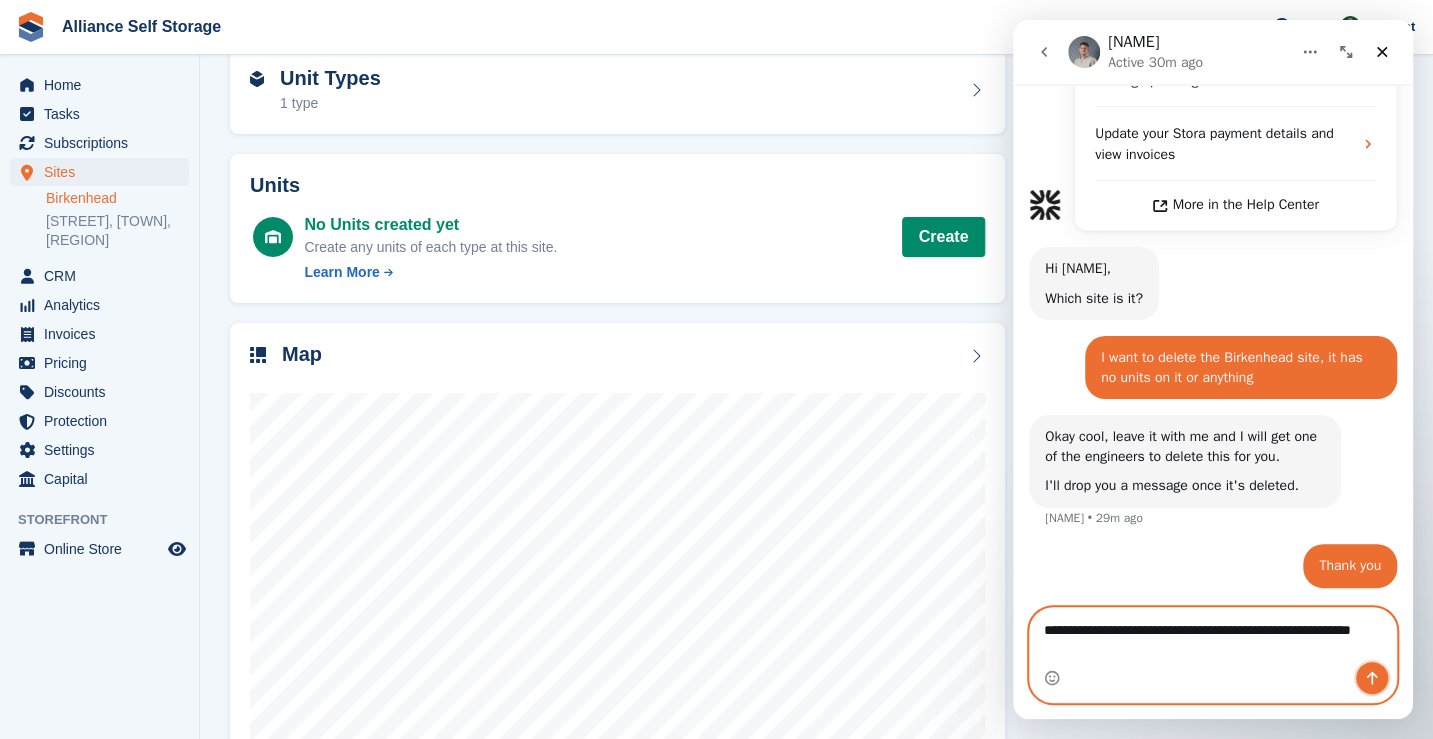 click at bounding box center [1372, 678] 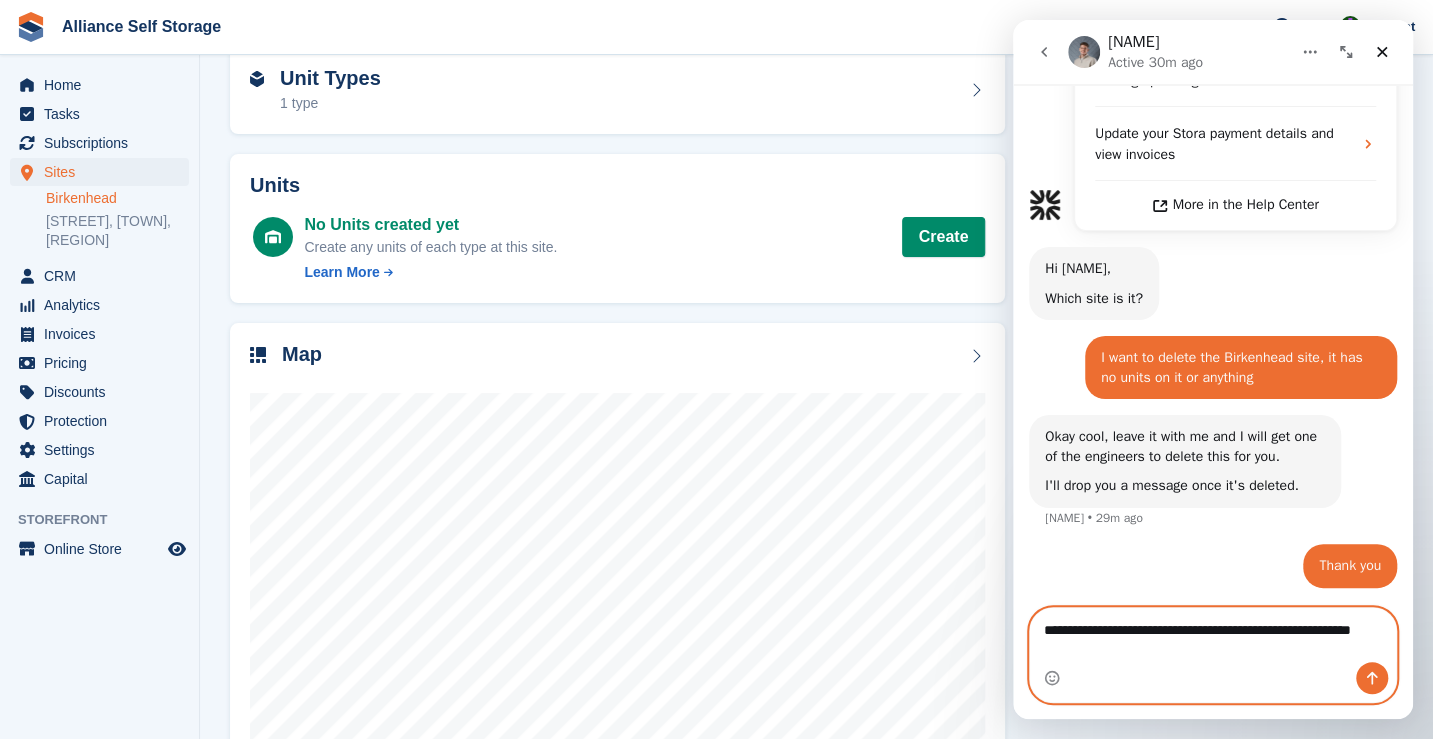 type 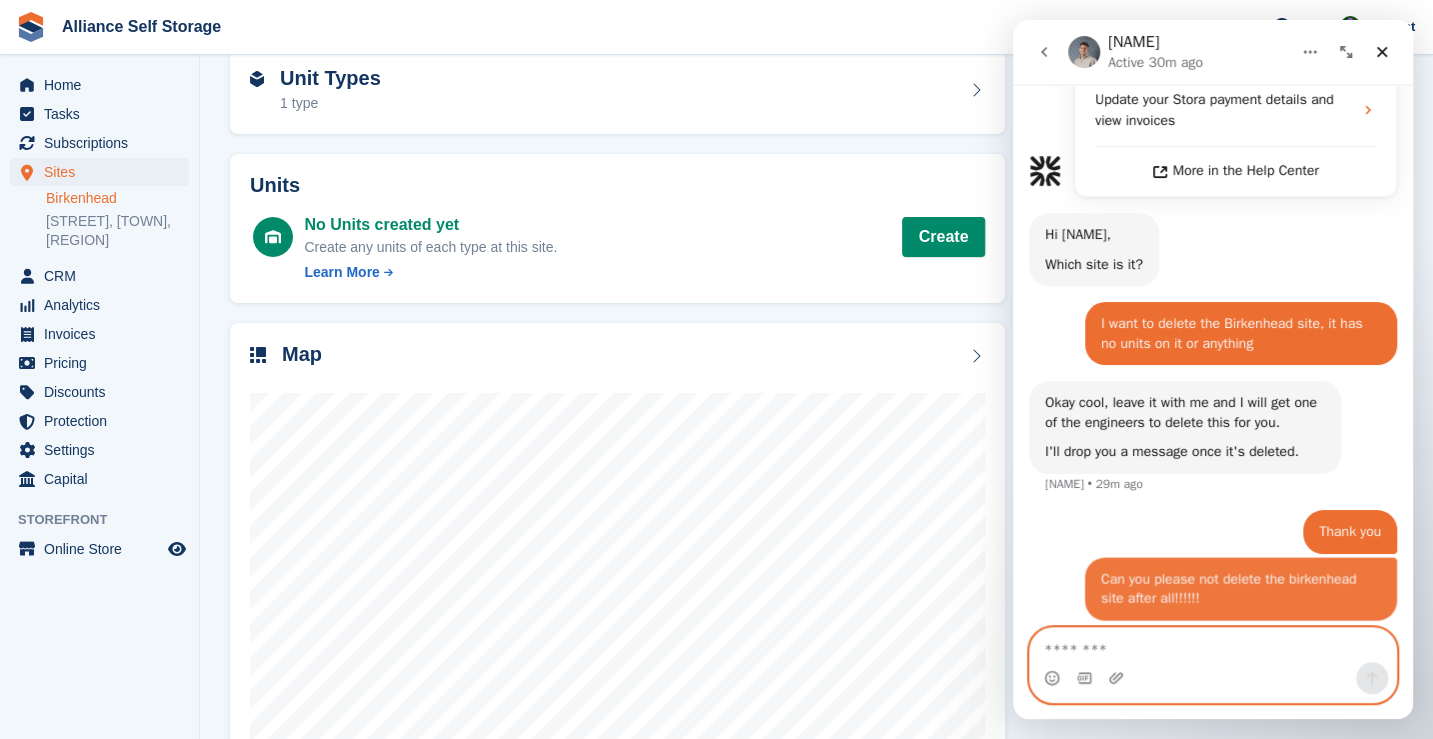 scroll, scrollTop: 738, scrollLeft: 0, axis: vertical 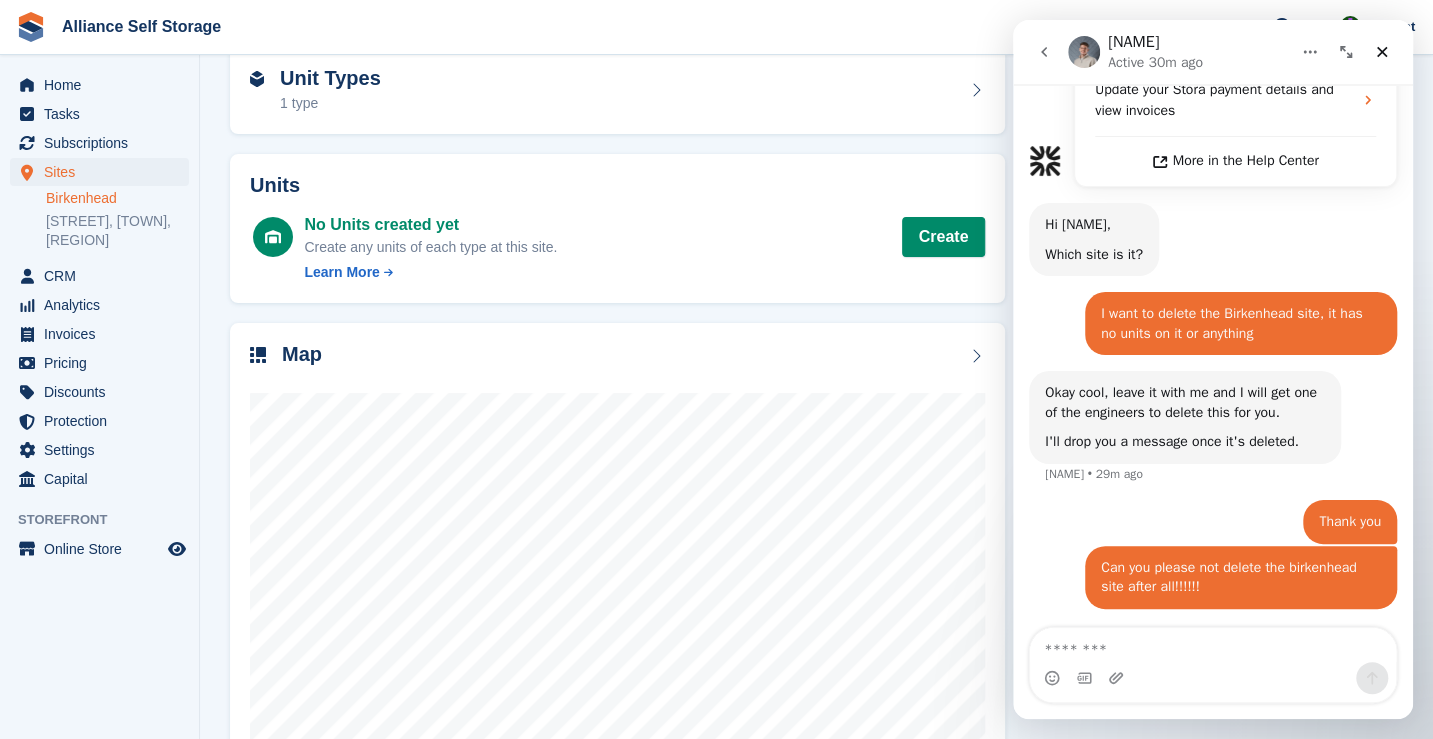 click on "Birkenhead
View on Store
Edit Site
Unit Types
1 type
Units
No Units created yet
Create any units of each type at this site.
Learn More
Create" at bounding box center (816, 357) 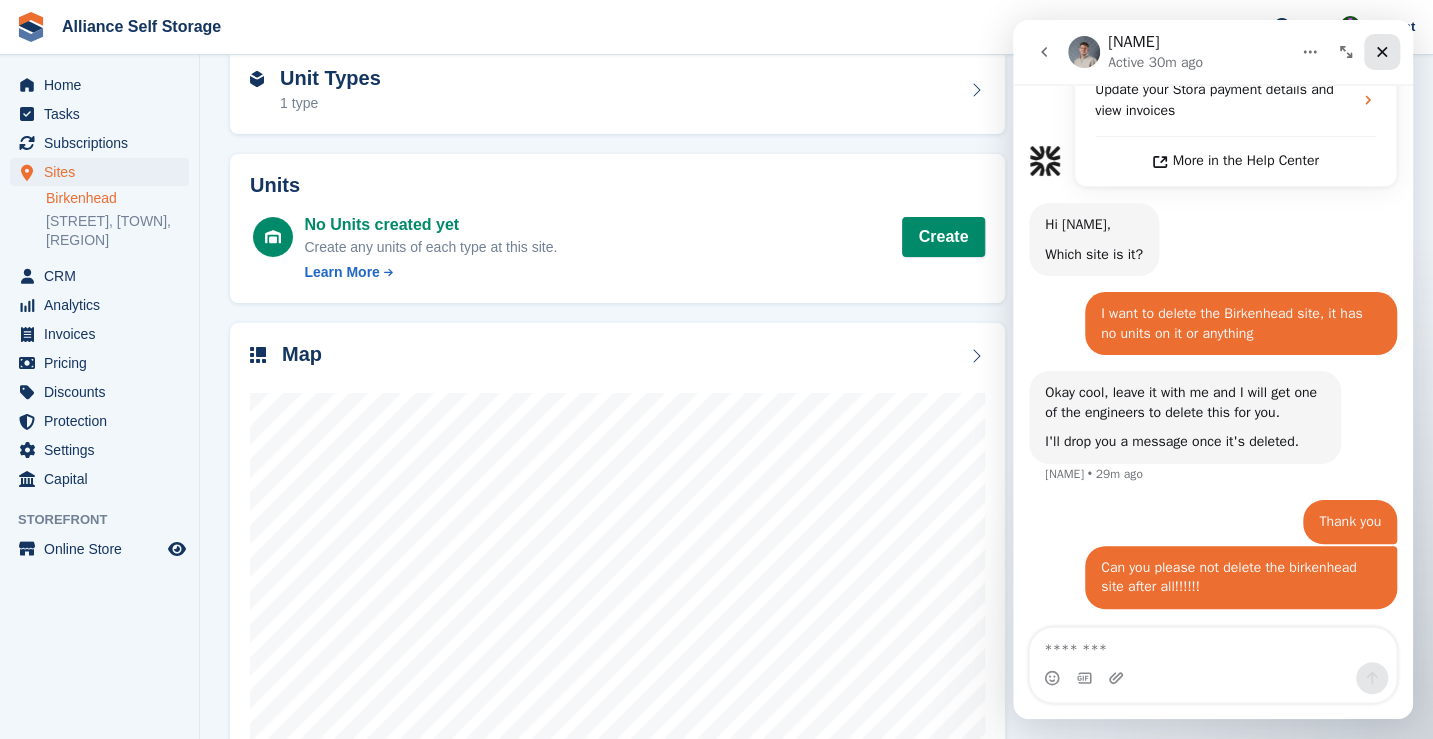 click at bounding box center (1382, 52) 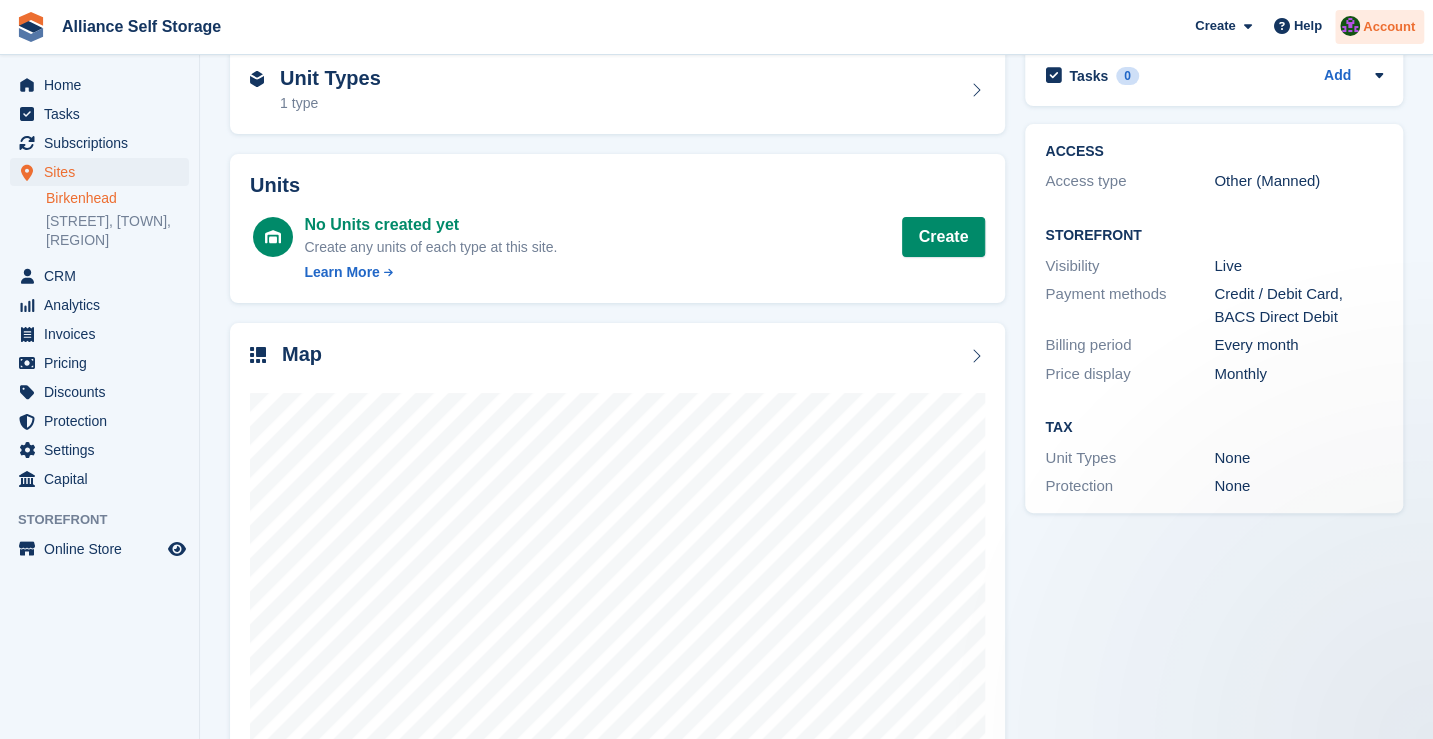 scroll, scrollTop: 0, scrollLeft: 0, axis: both 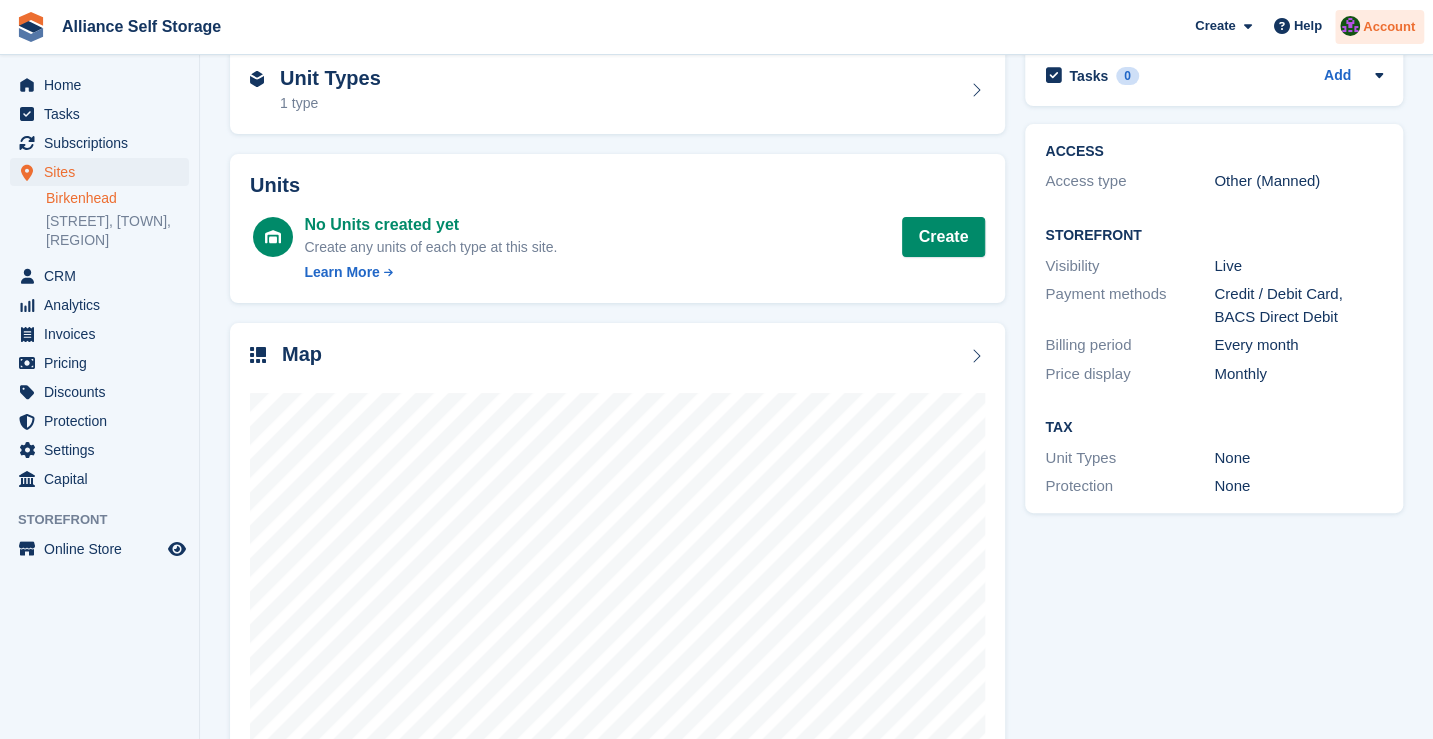 click on "Account" at bounding box center (1389, 27) 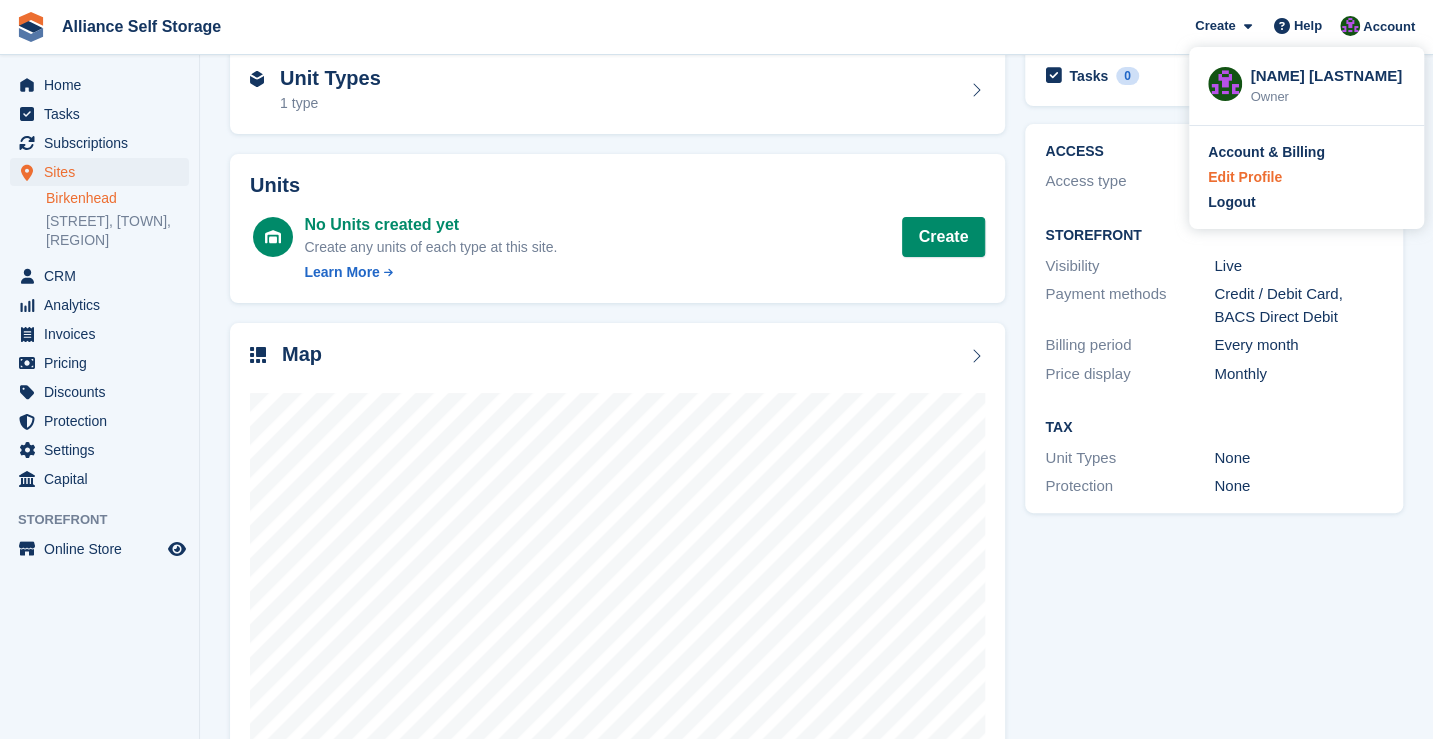 scroll, scrollTop: 738, scrollLeft: 0, axis: vertical 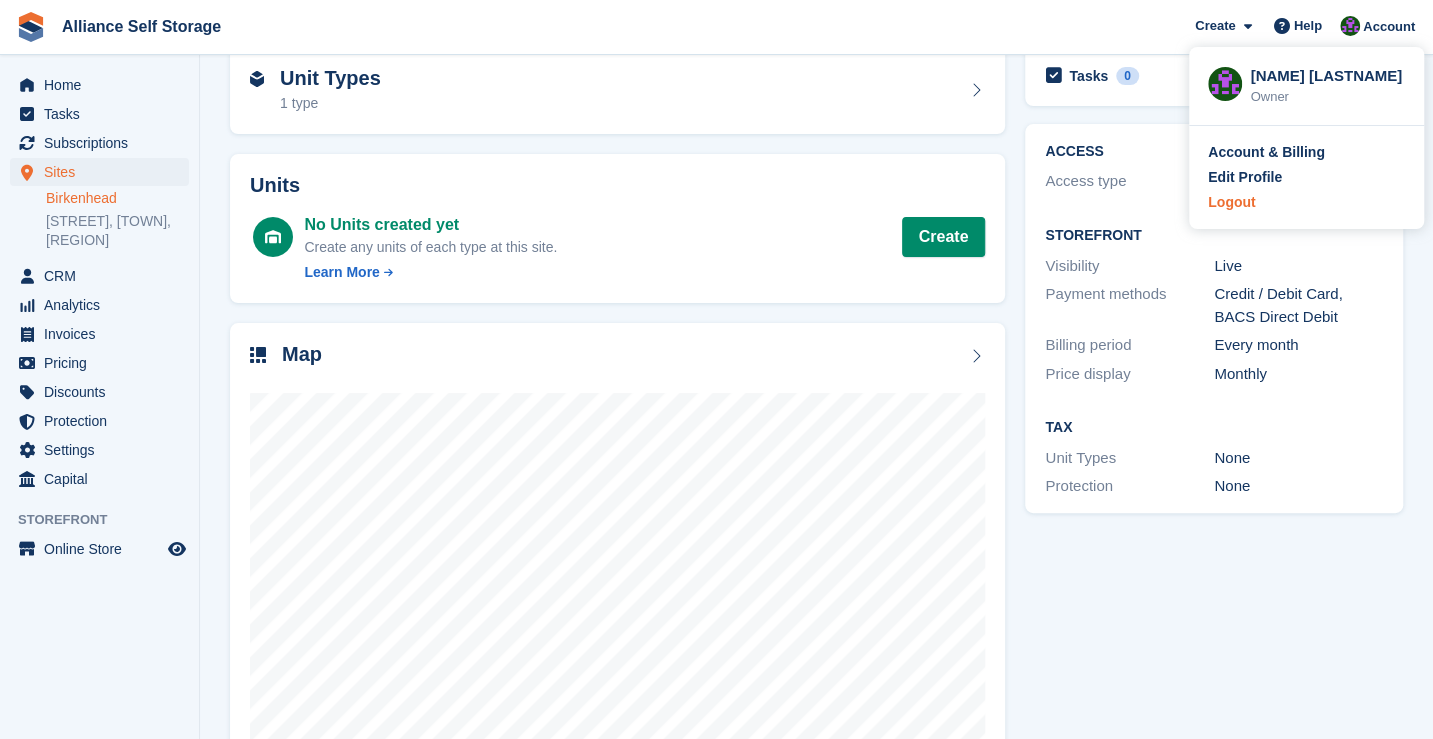 click on "Logout" at bounding box center [1306, 202] 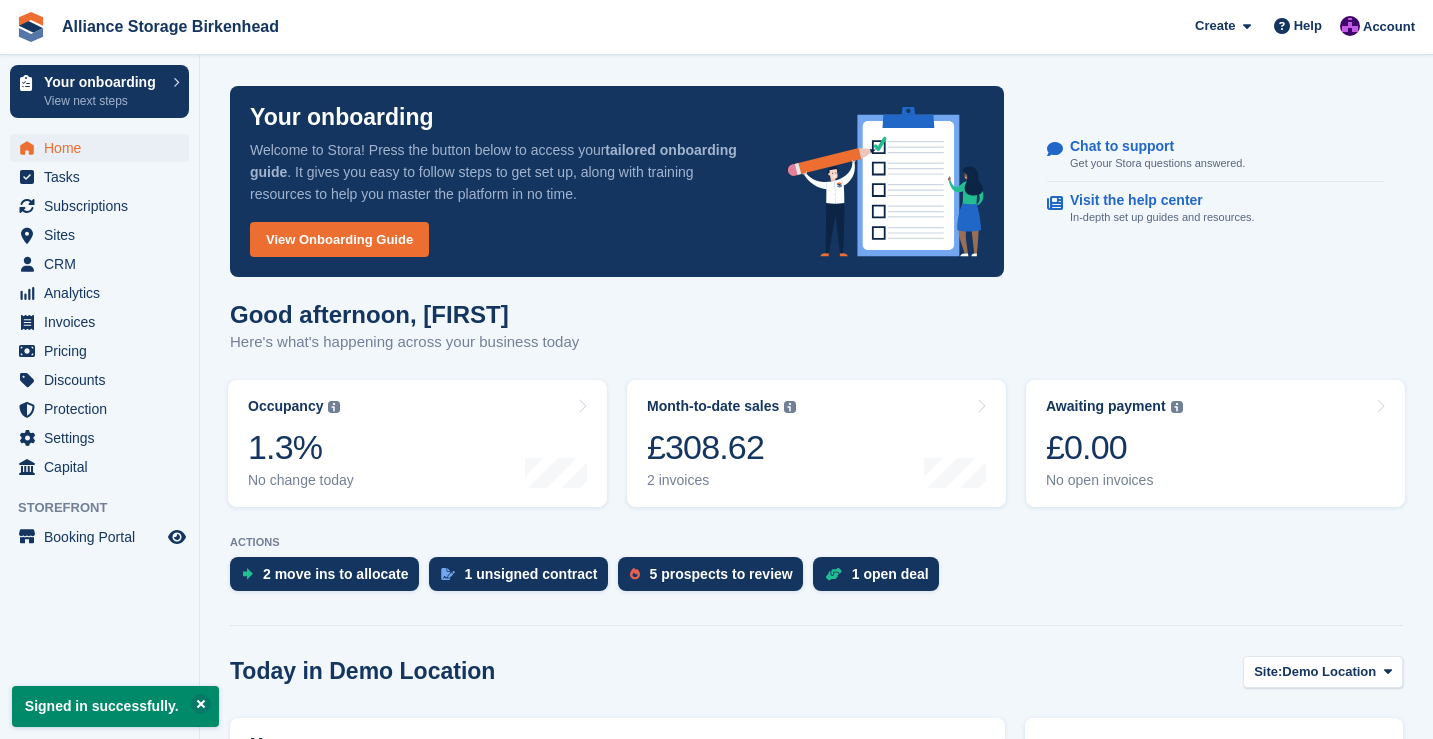 scroll, scrollTop: 0, scrollLeft: 0, axis: both 